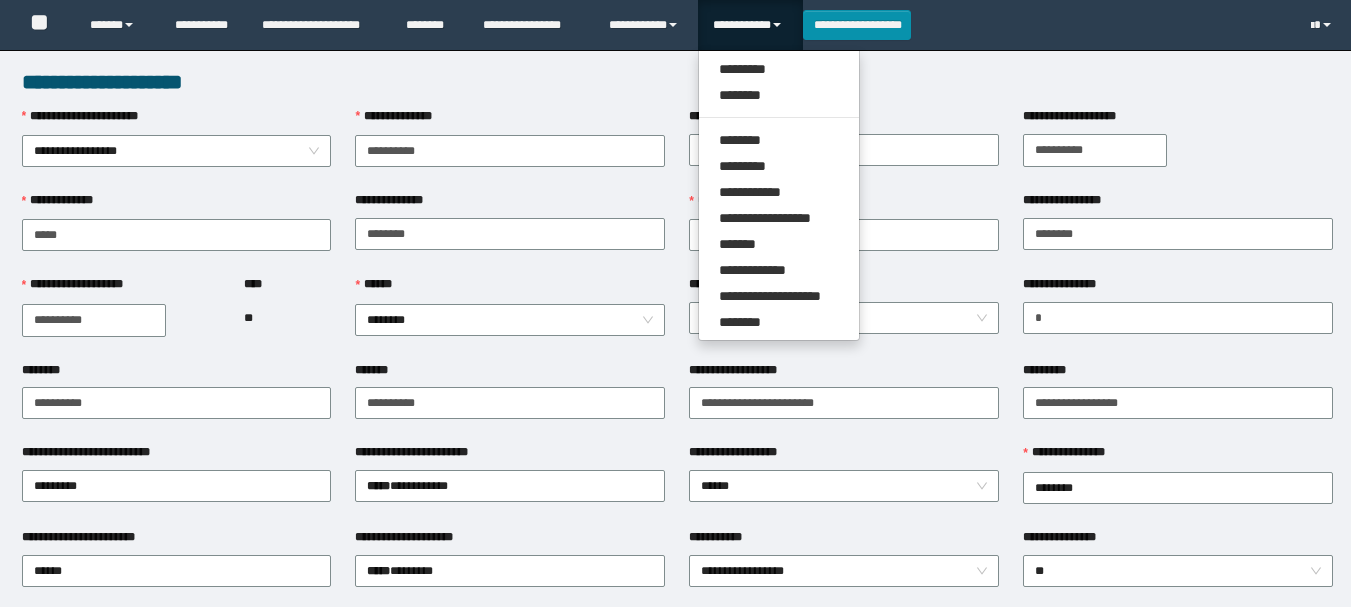 scroll, scrollTop: 0, scrollLeft: 0, axis: both 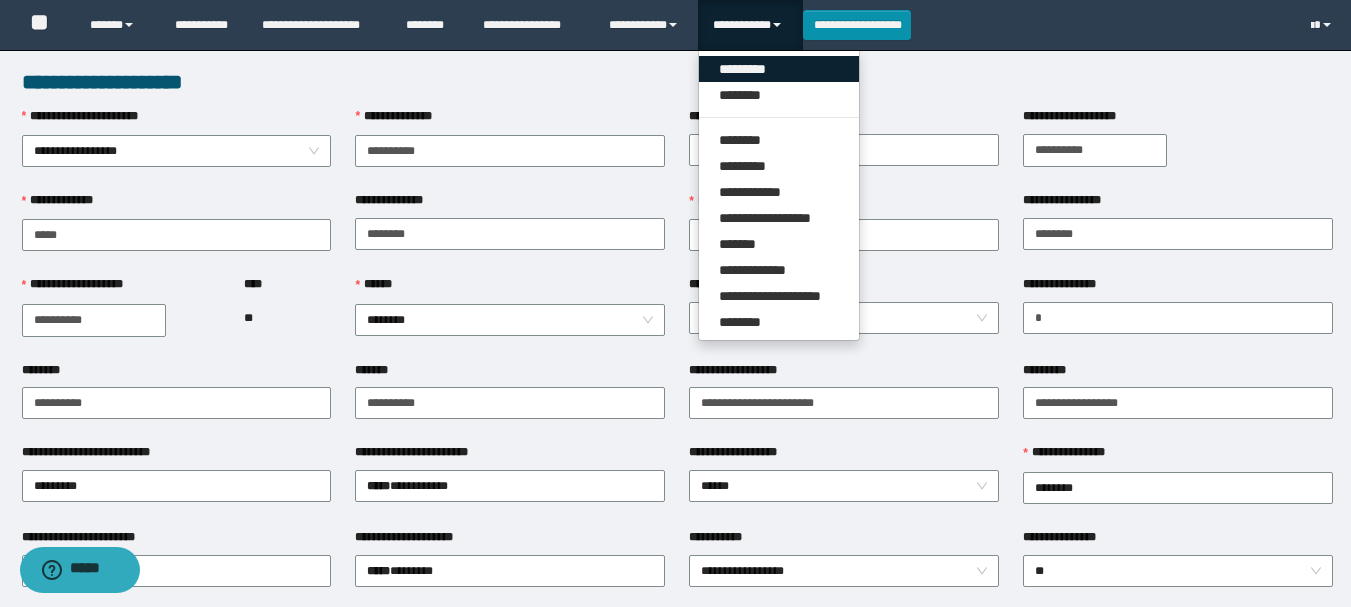 click on "*********" at bounding box center [779, 69] 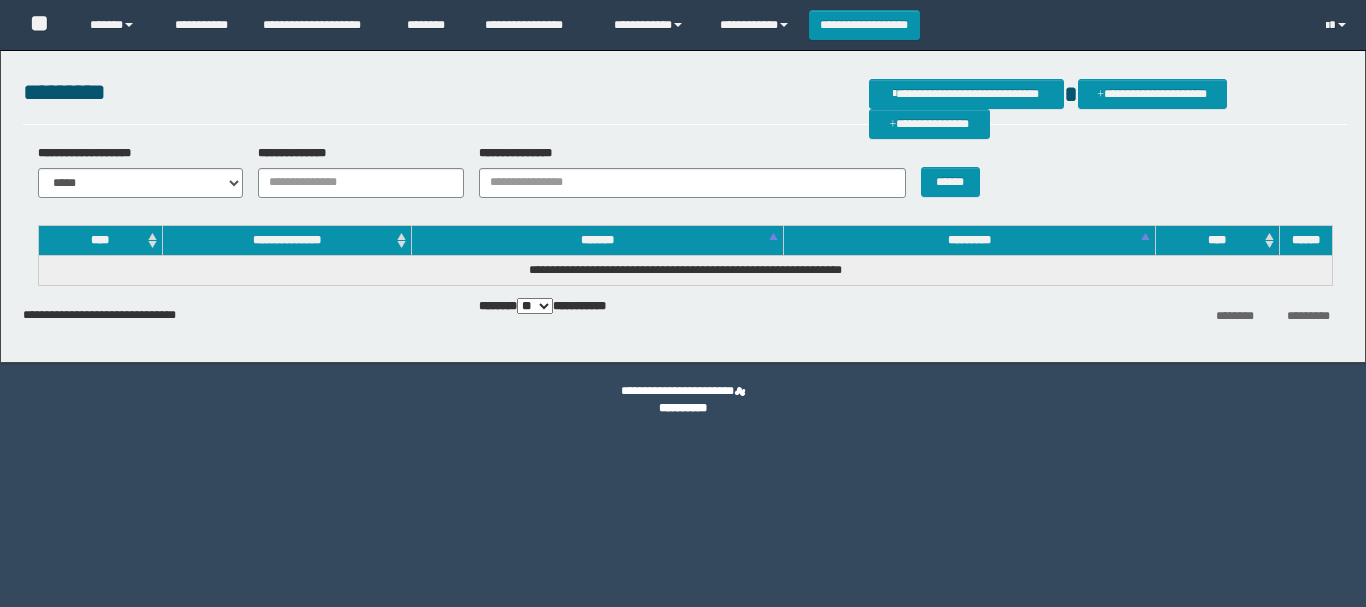 scroll, scrollTop: 0, scrollLeft: 0, axis: both 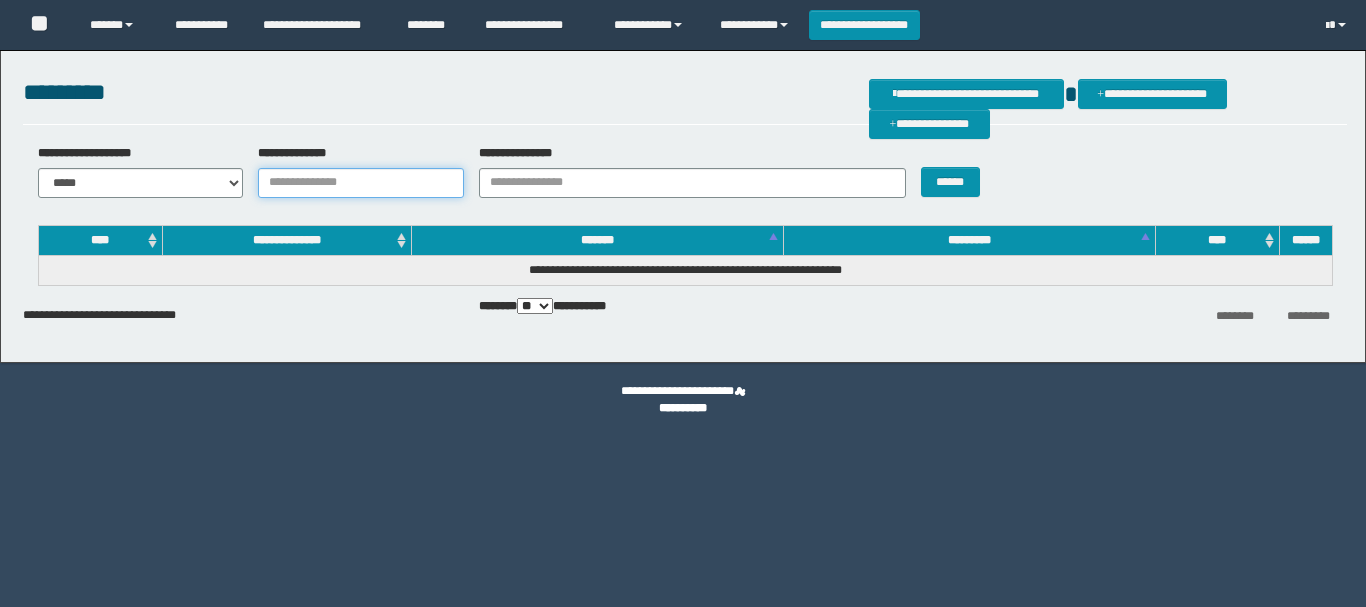 click on "**********" at bounding box center (361, 183) 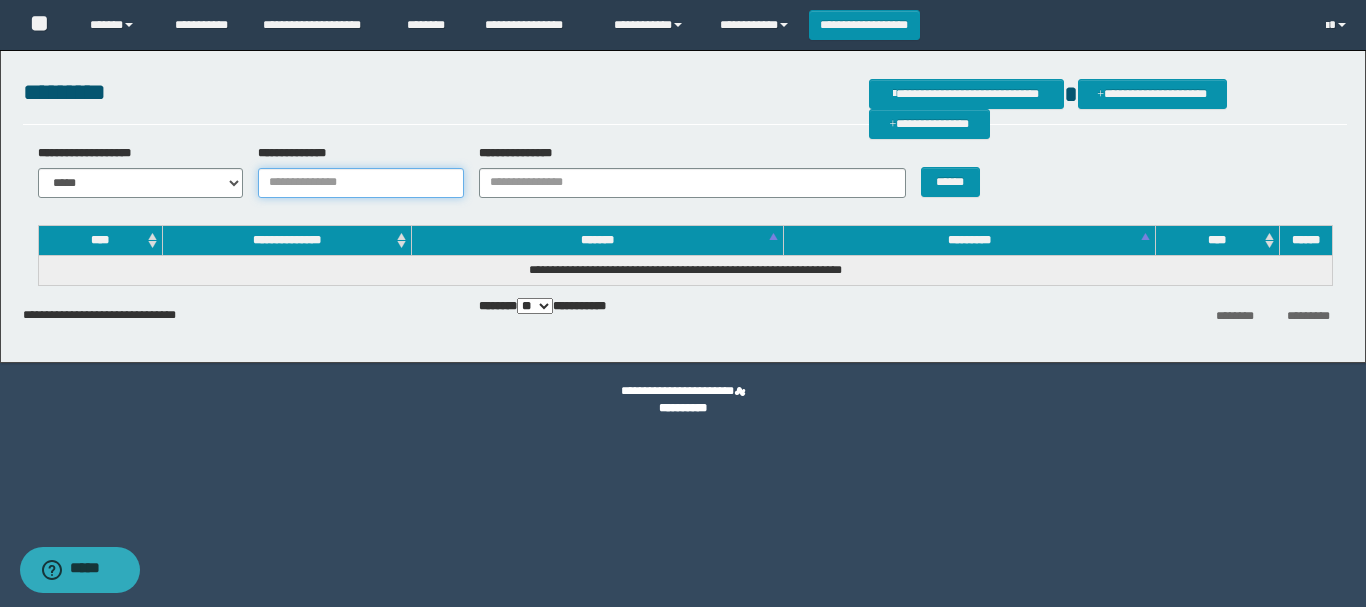 paste on "**********" 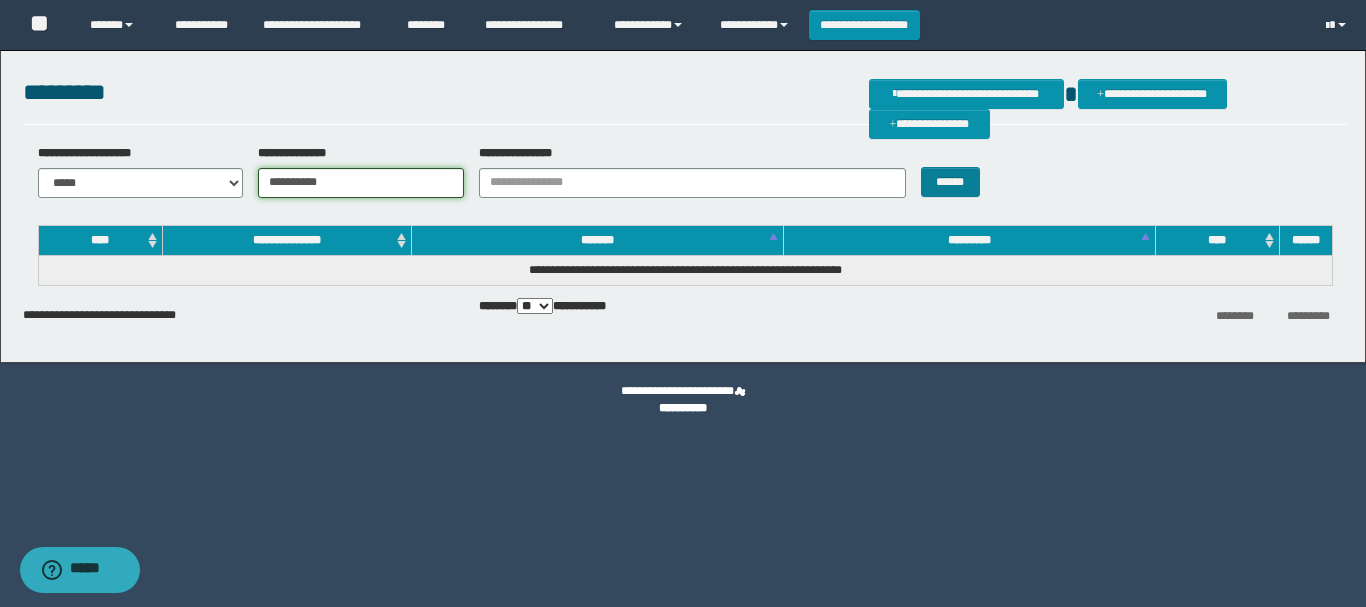 type on "**********" 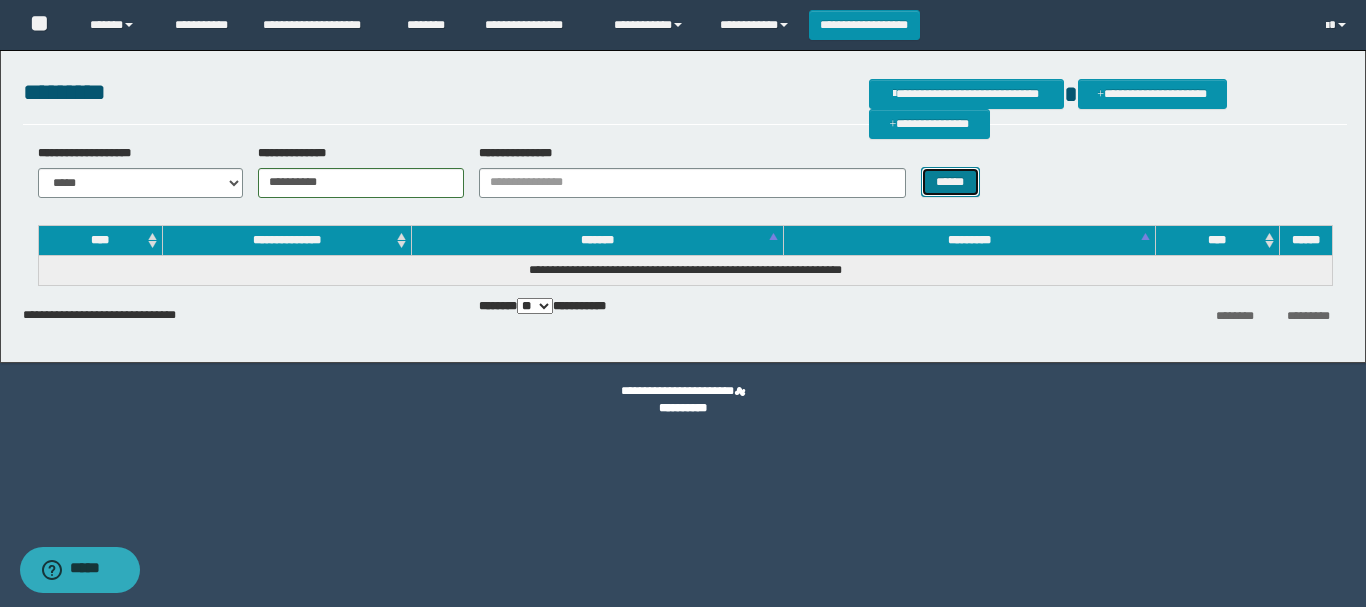 click on "******" at bounding box center [950, 182] 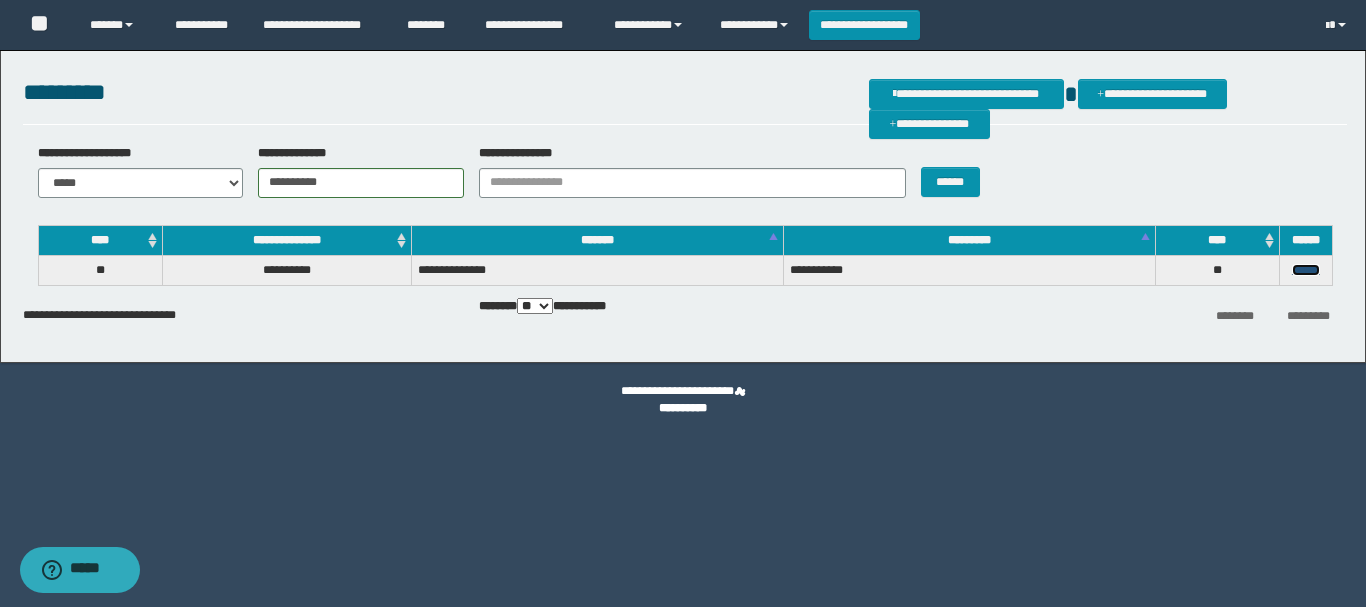 click on "******" at bounding box center (1306, 270) 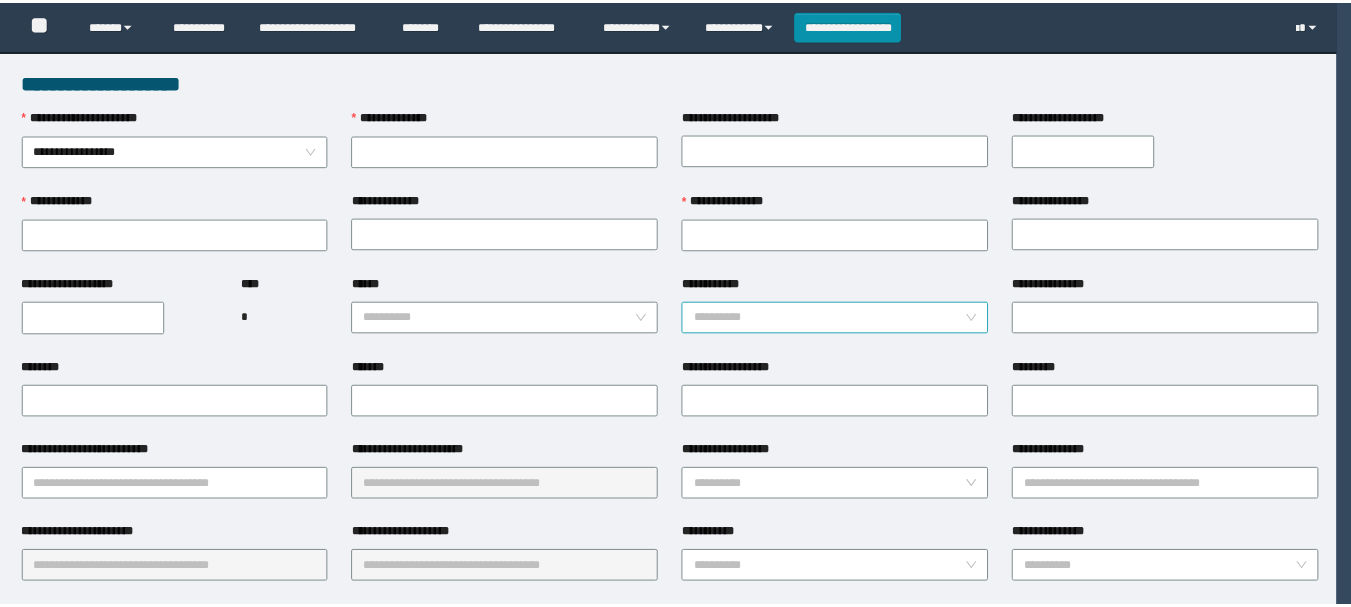 scroll, scrollTop: 0, scrollLeft: 0, axis: both 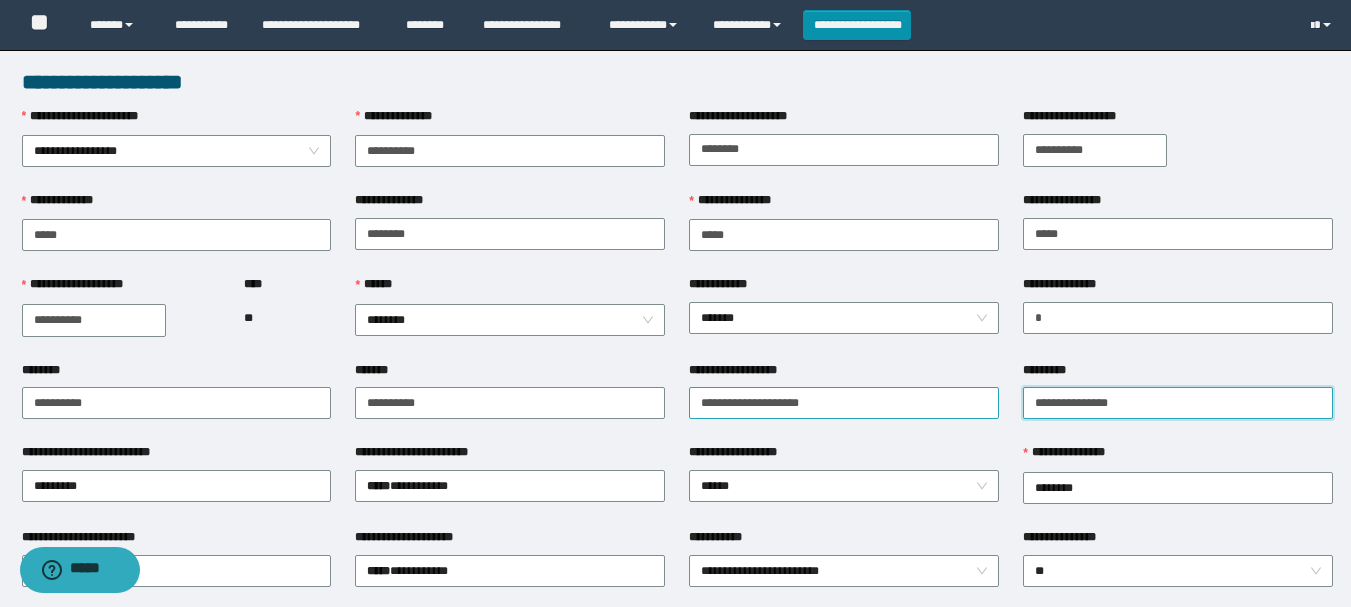drag, startPoint x: 1090, startPoint y: 396, endPoint x: 982, endPoint y: 395, distance: 108.00463 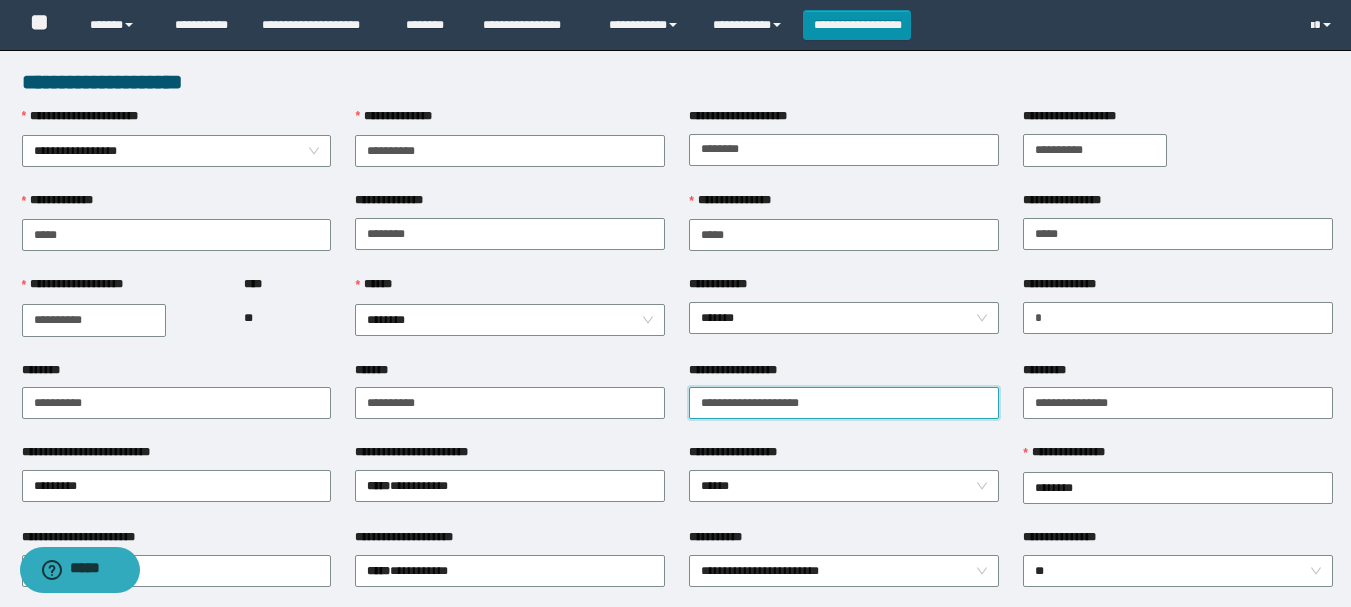 drag, startPoint x: 857, startPoint y: 389, endPoint x: 613, endPoint y: 382, distance: 244.10039 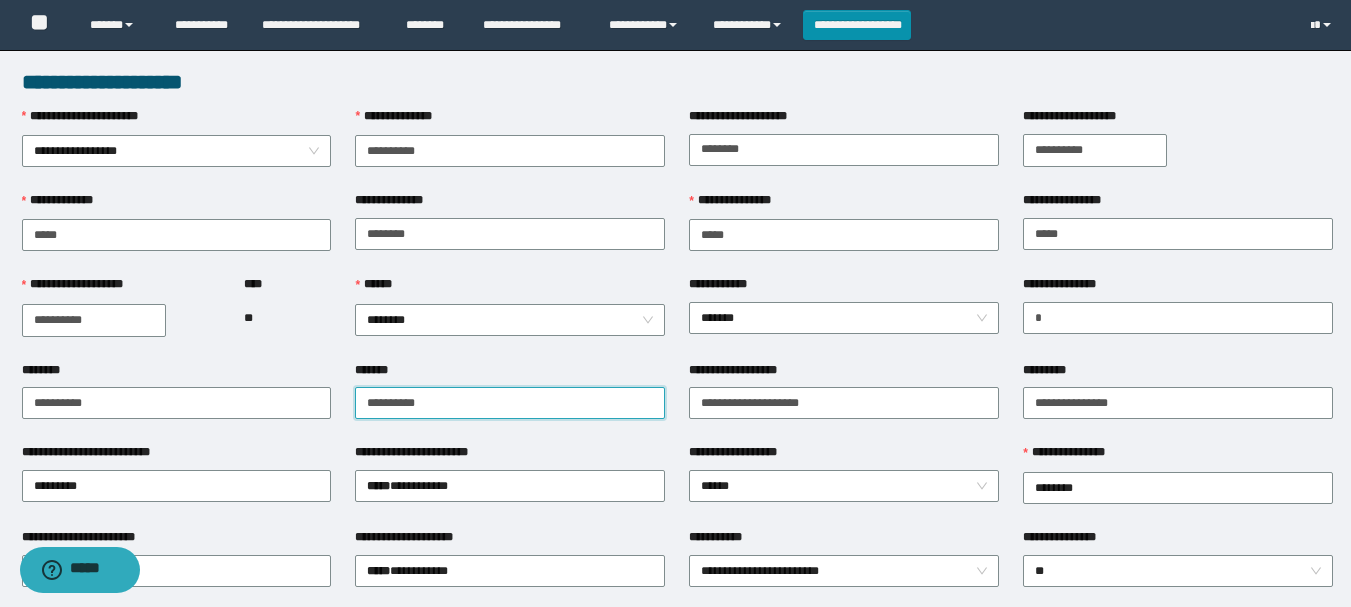 click on "*******" at bounding box center (510, 403) 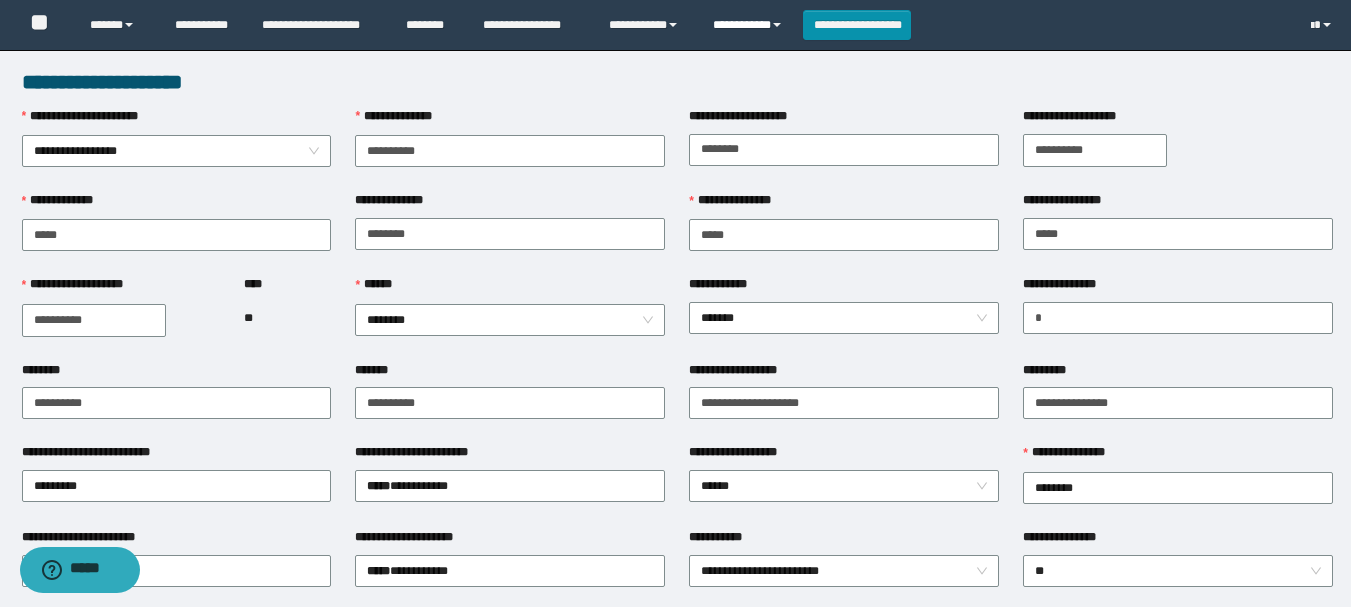 click on "**********" at bounding box center (750, 25) 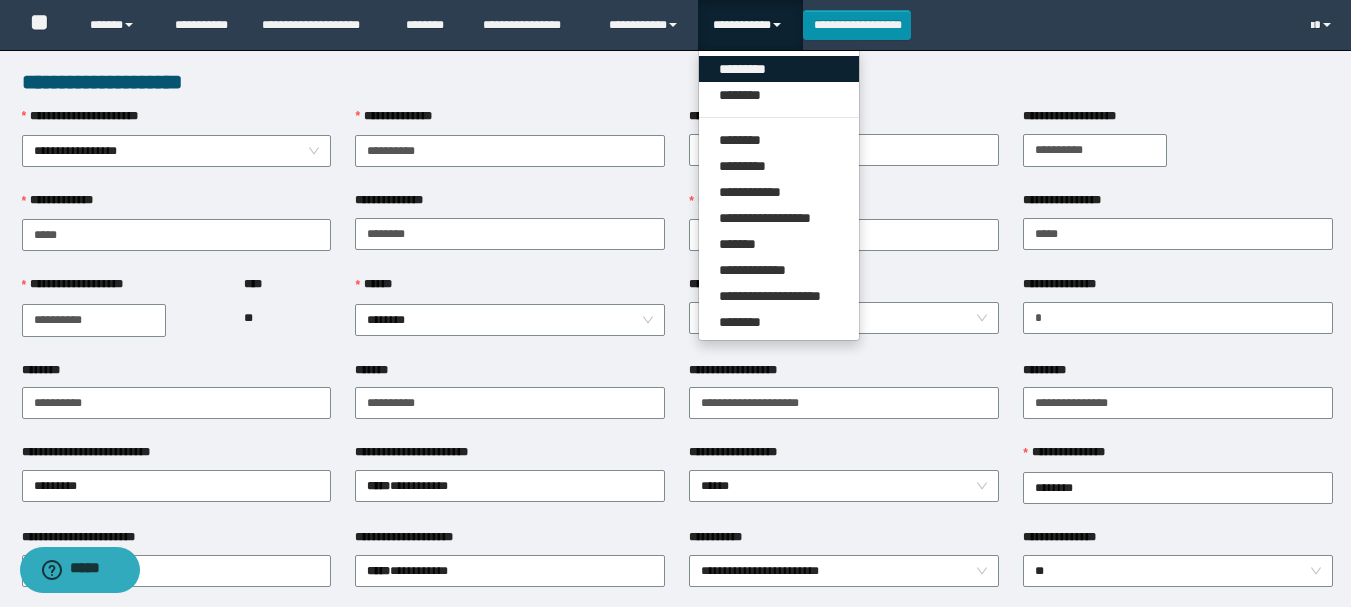 click on "*********" at bounding box center [779, 69] 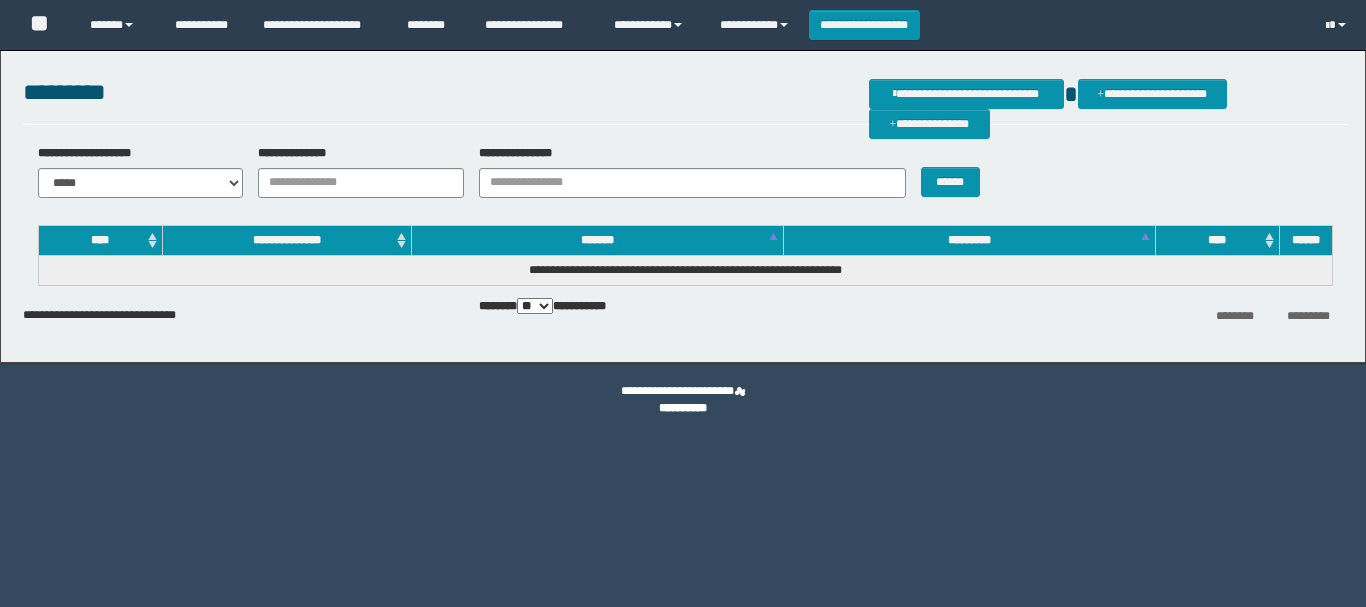 scroll, scrollTop: 0, scrollLeft: 0, axis: both 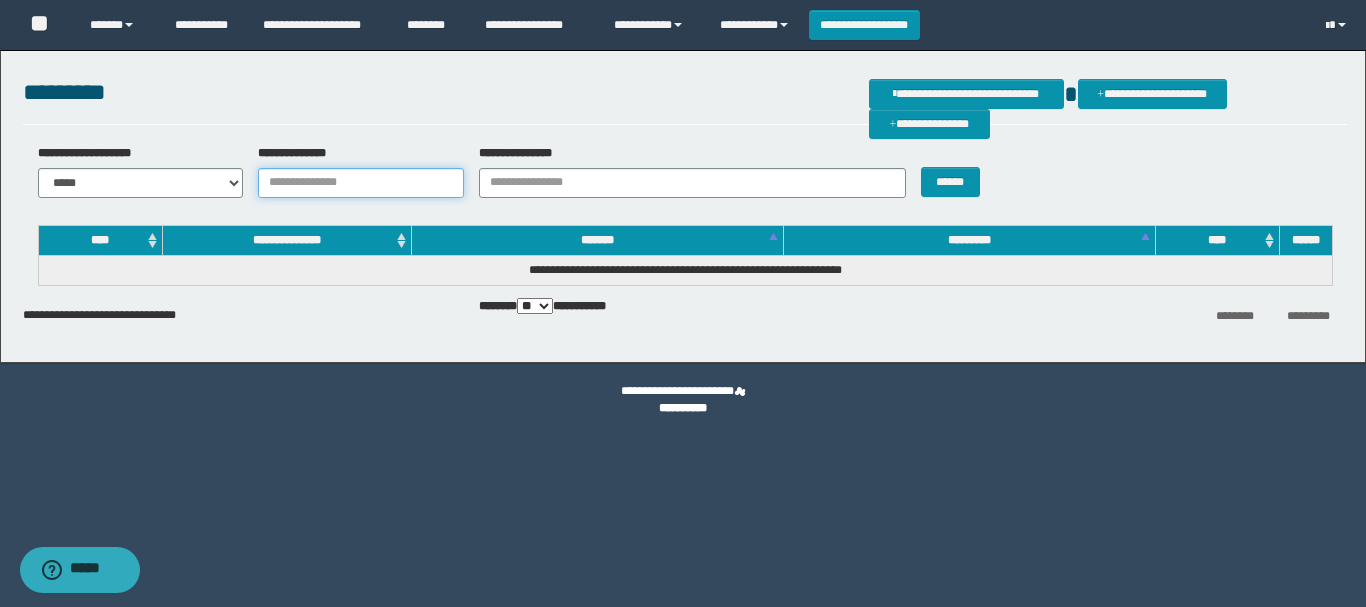 click on "**********" at bounding box center [361, 183] 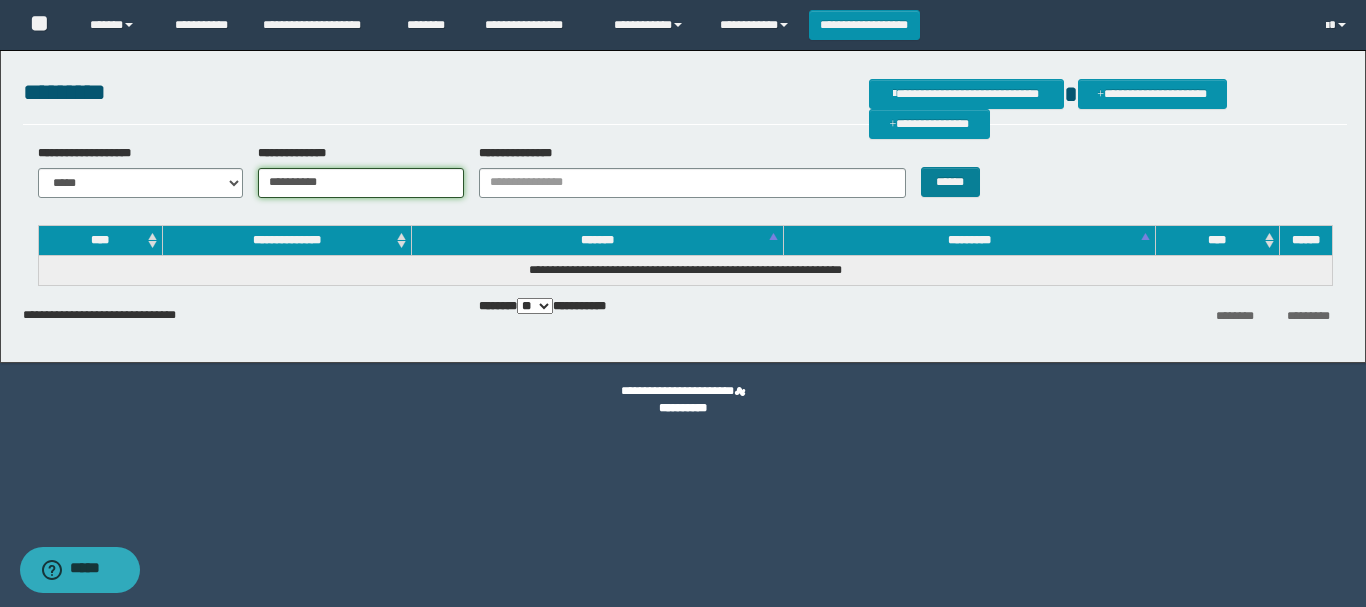 type on "**********" 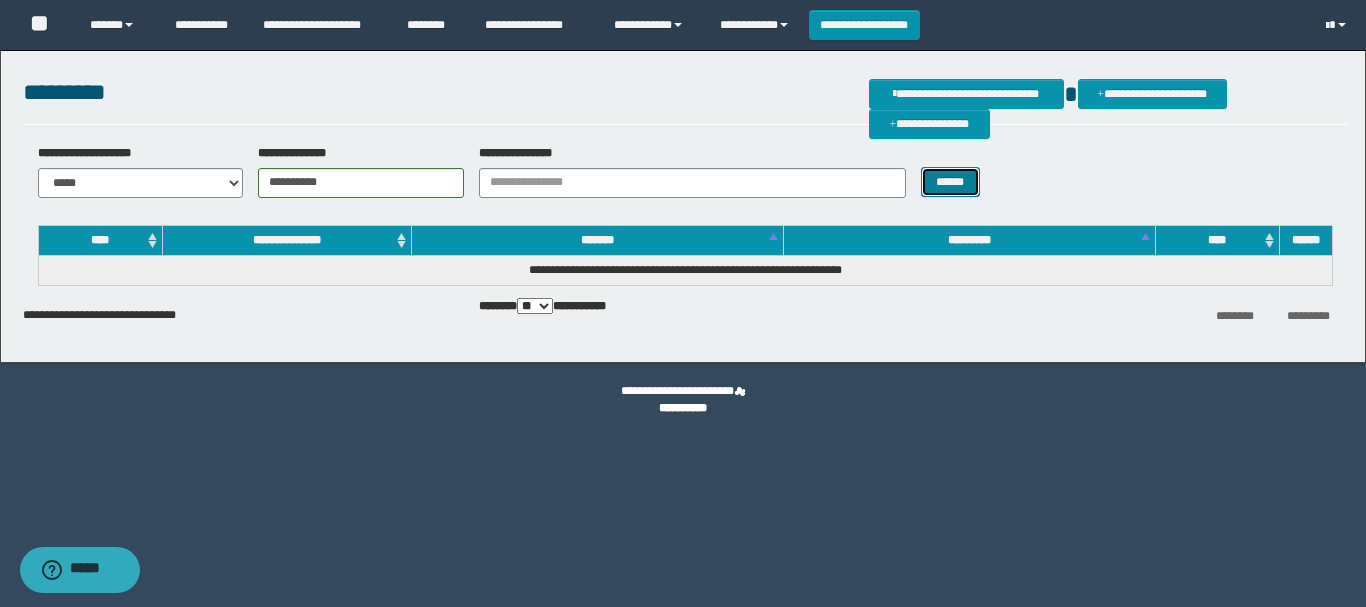 click on "******" at bounding box center (950, 182) 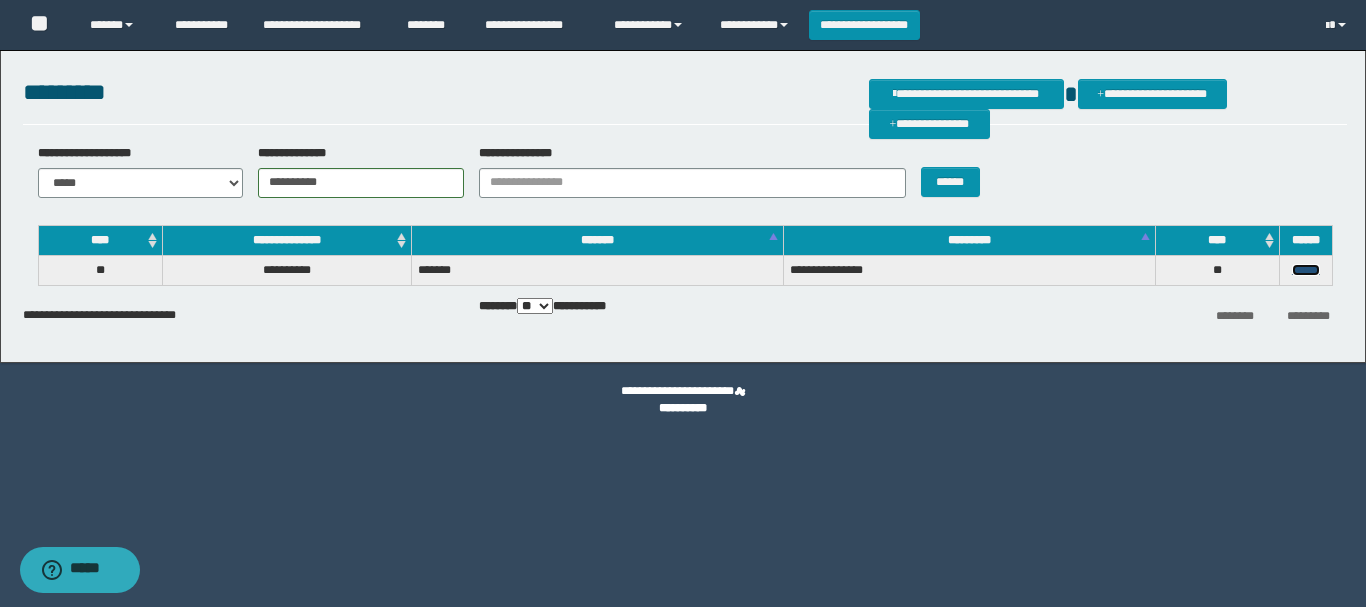 click on "******" at bounding box center [1306, 270] 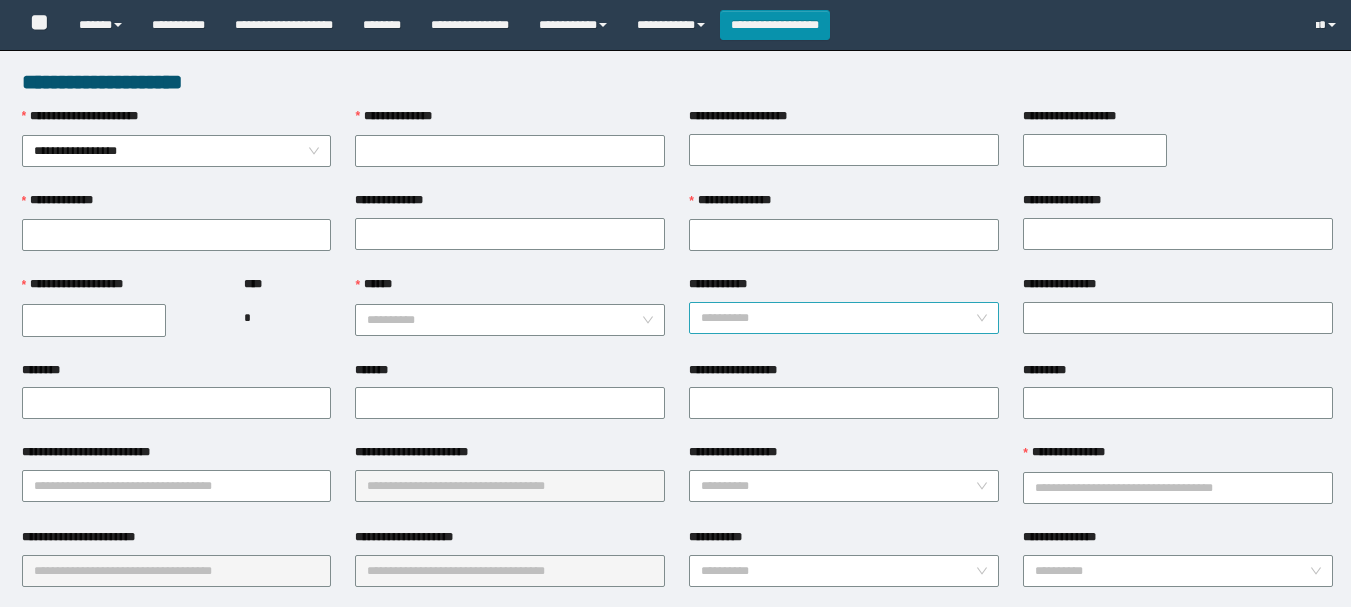 scroll, scrollTop: 0, scrollLeft: 0, axis: both 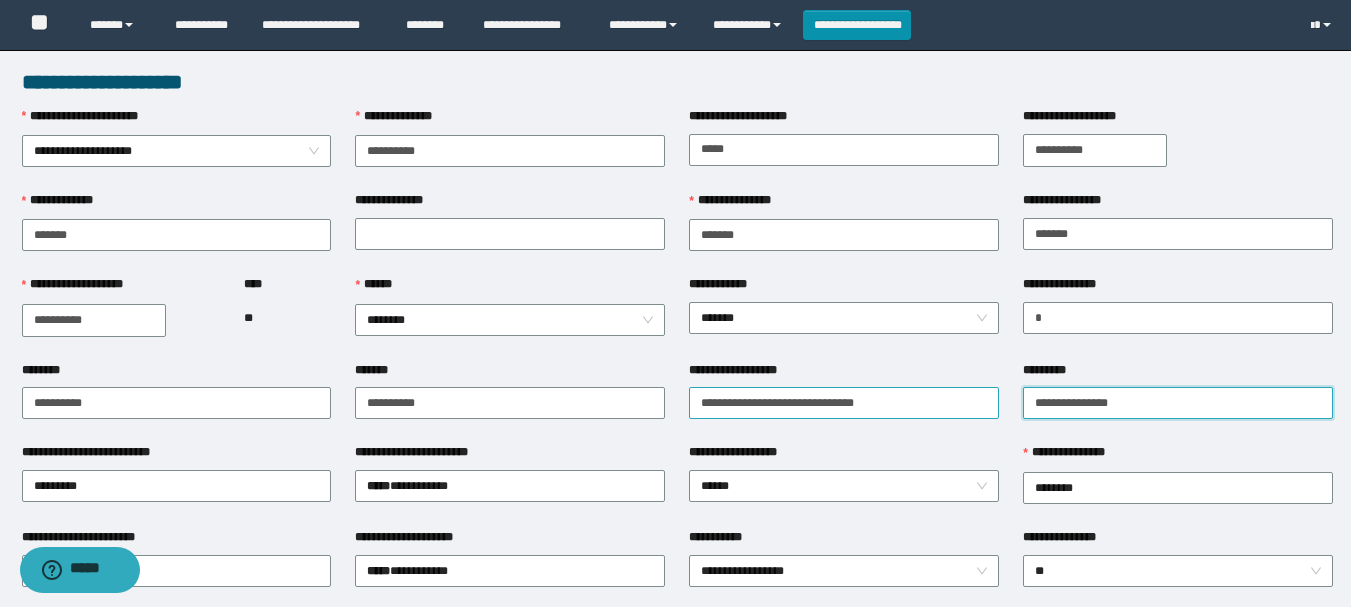 drag, startPoint x: 1121, startPoint y: 388, endPoint x: 976, endPoint y: 388, distance: 145 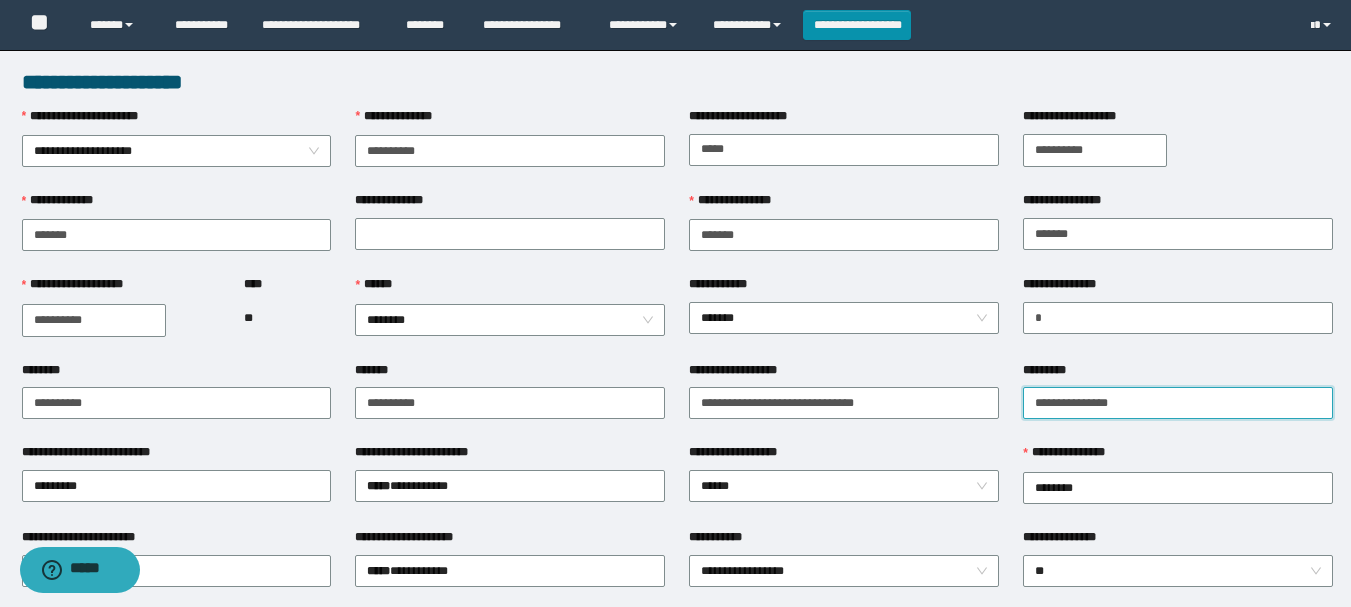 type on "**********" 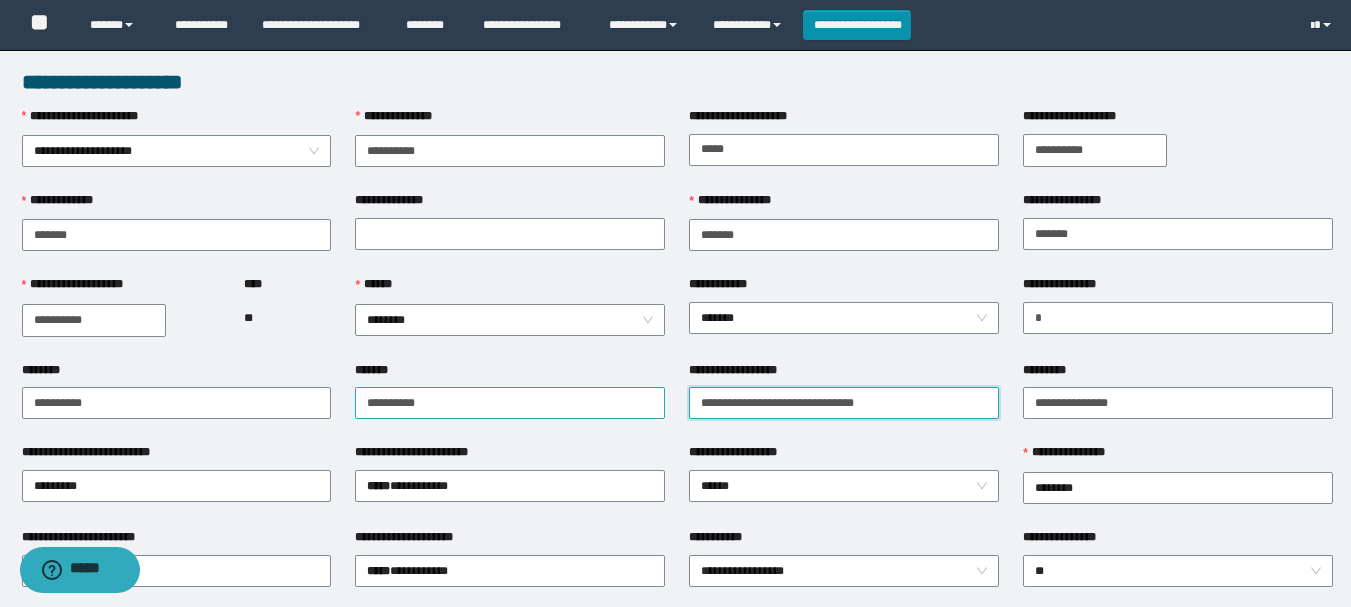 drag, startPoint x: 907, startPoint y: 394, endPoint x: 611, endPoint y: 386, distance: 296.1081 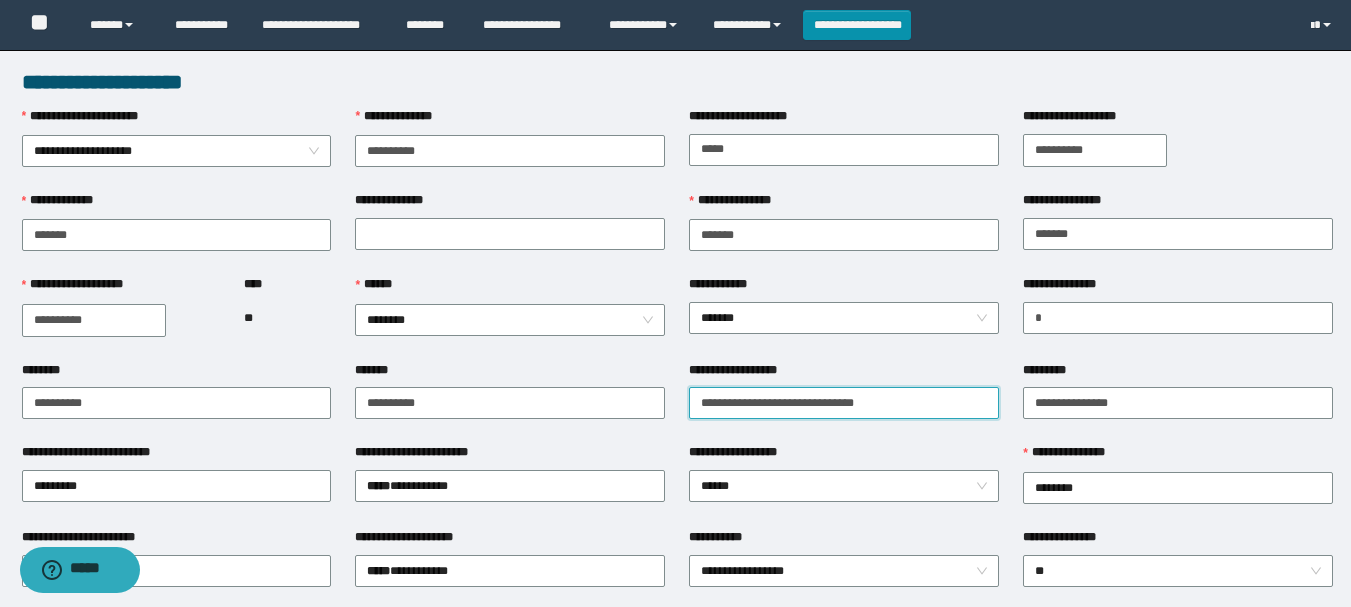 type on "**********" 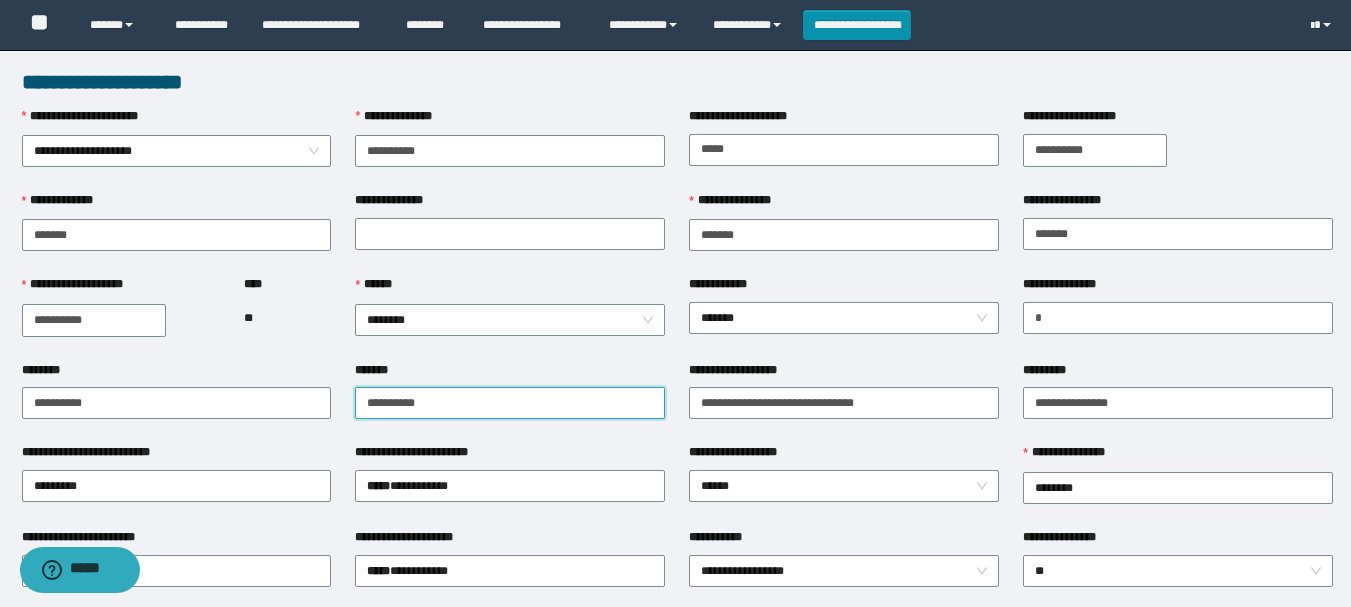 click on "*******" at bounding box center (510, 403) 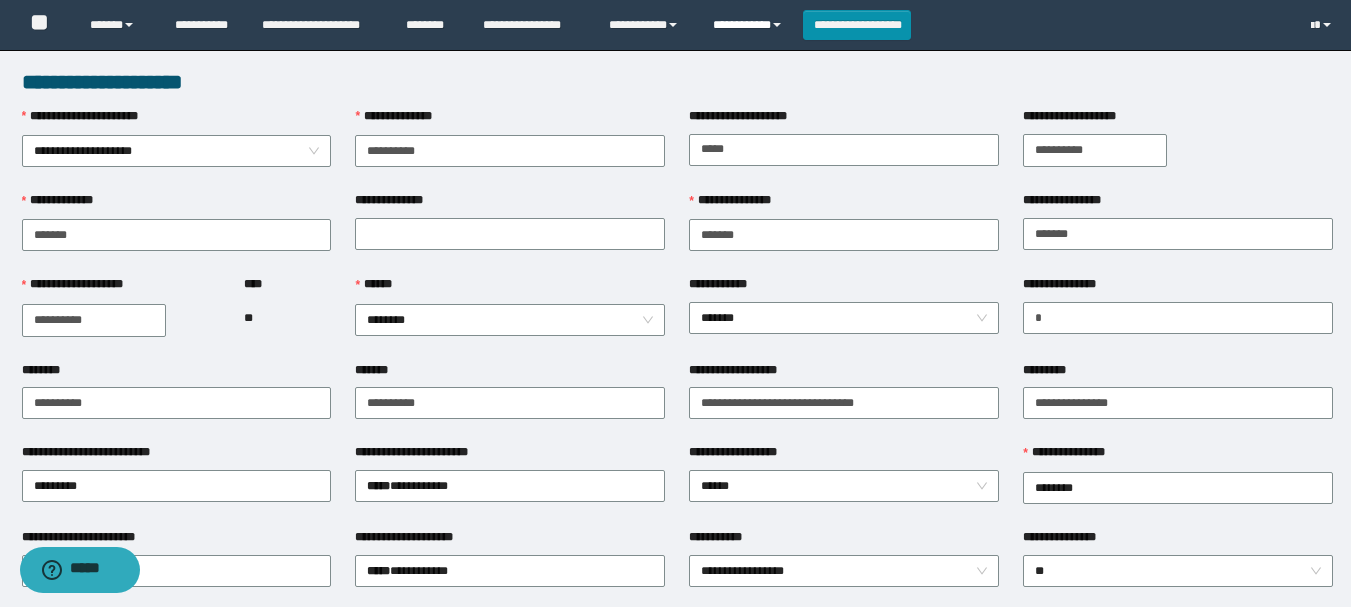 click on "**********" at bounding box center (750, 25) 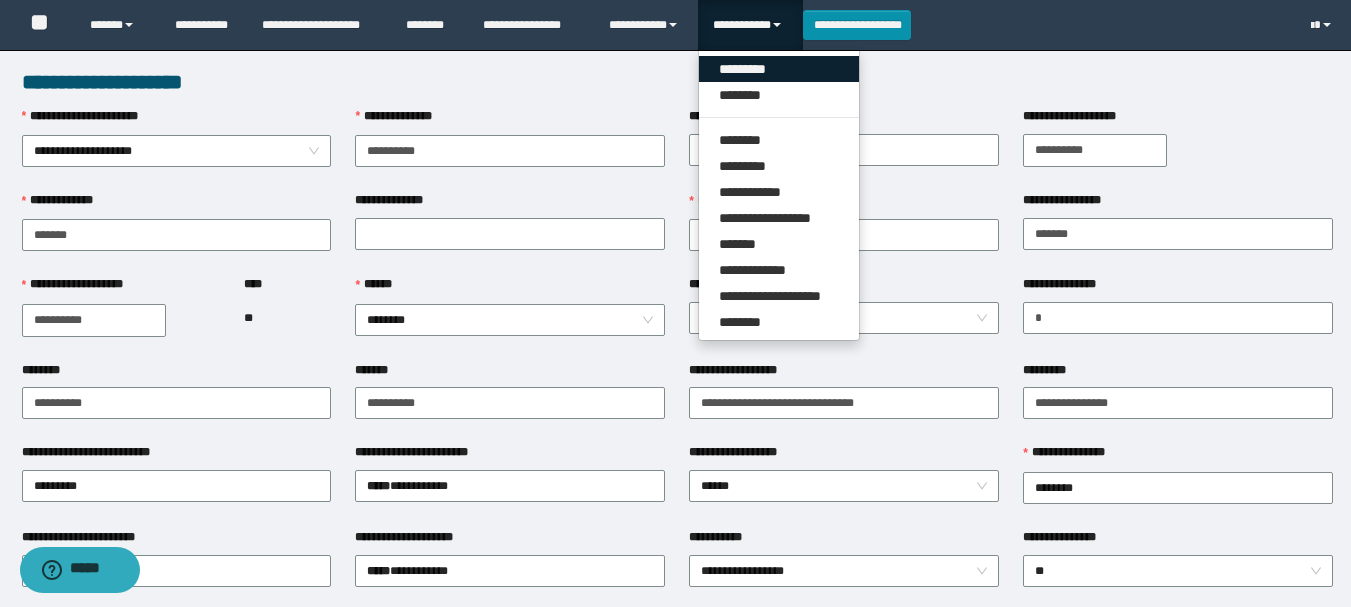 click on "*********" at bounding box center [779, 69] 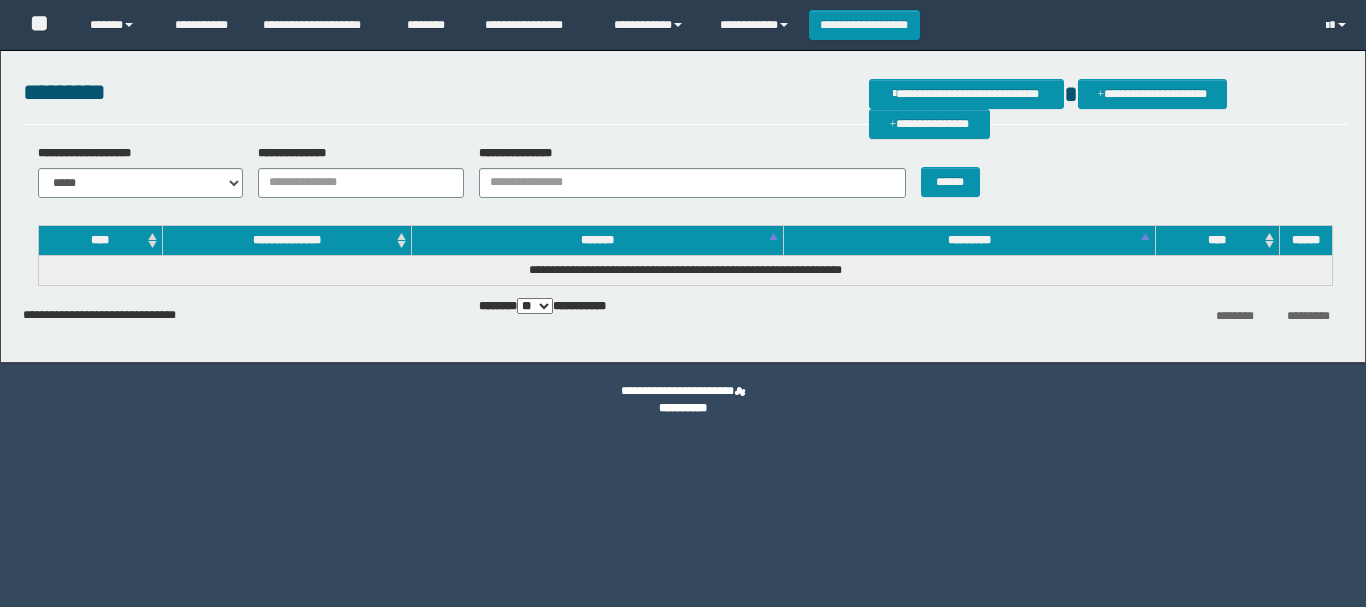 scroll, scrollTop: 0, scrollLeft: 0, axis: both 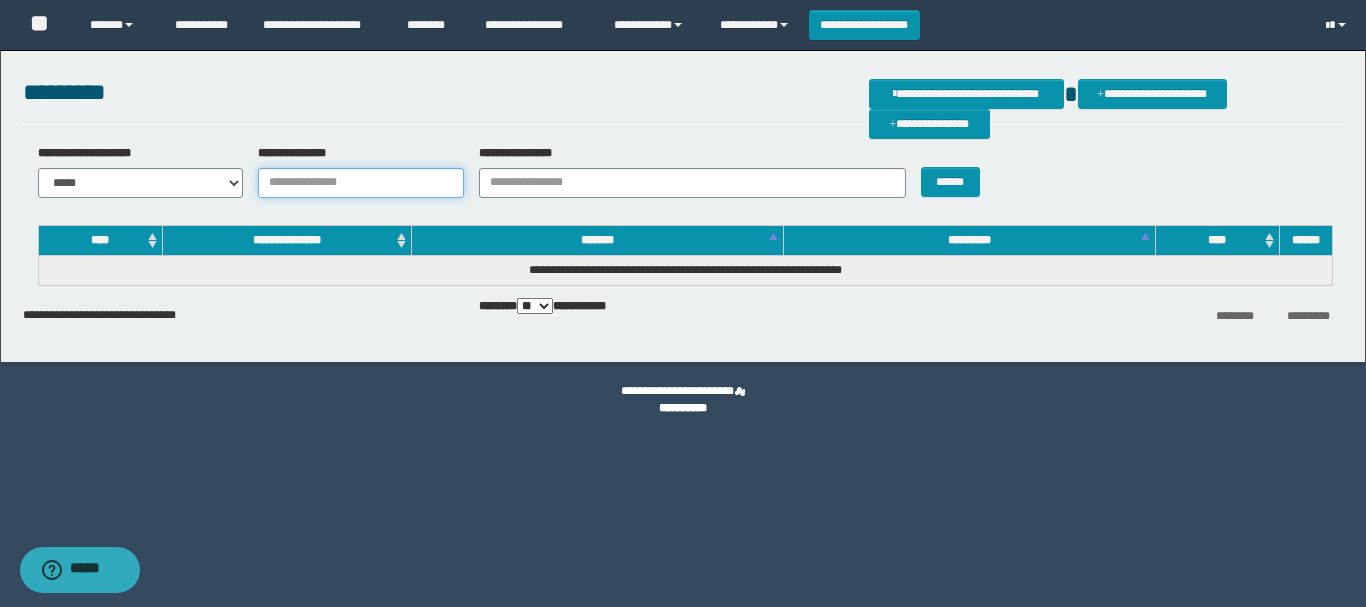 click on "**********" at bounding box center [361, 183] 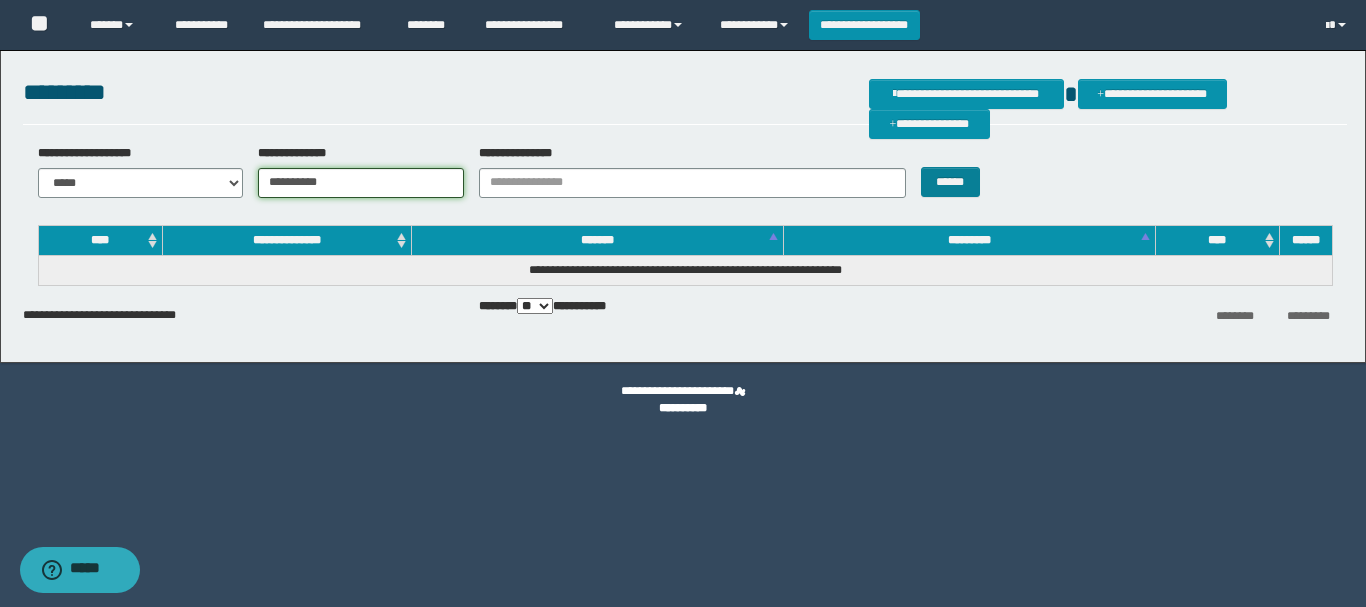type on "**********" 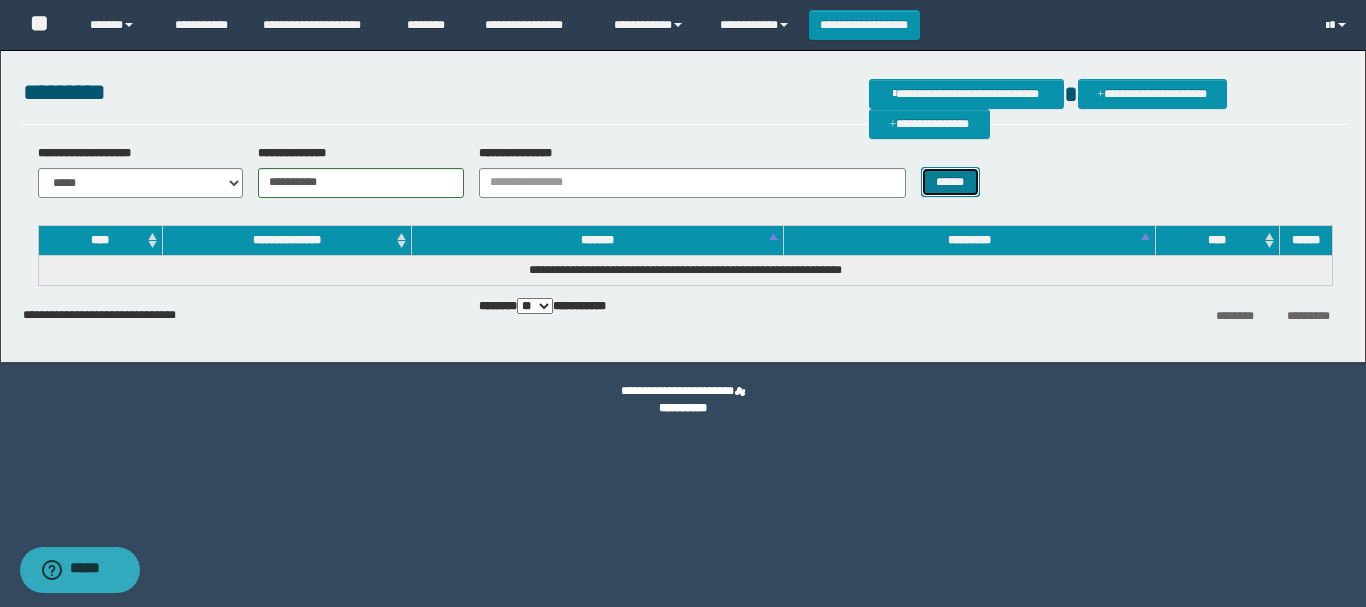 click on "******" at bounding box center (950, 182) 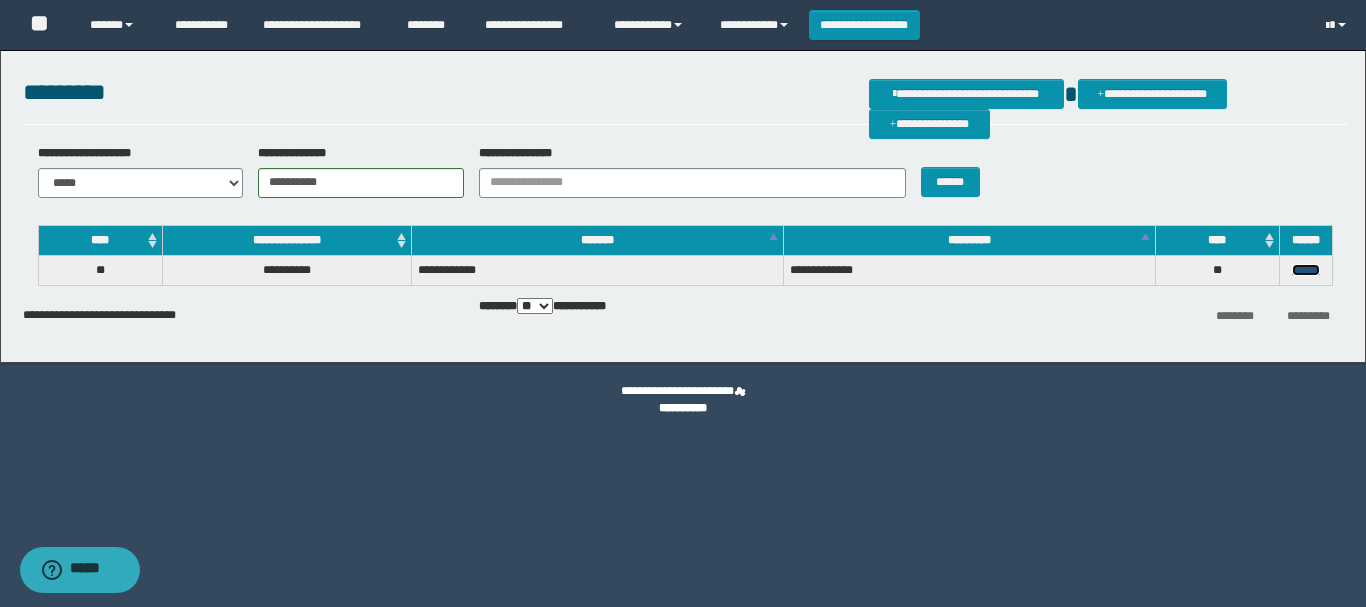 click on "******" at bounding box center (1306, 270) 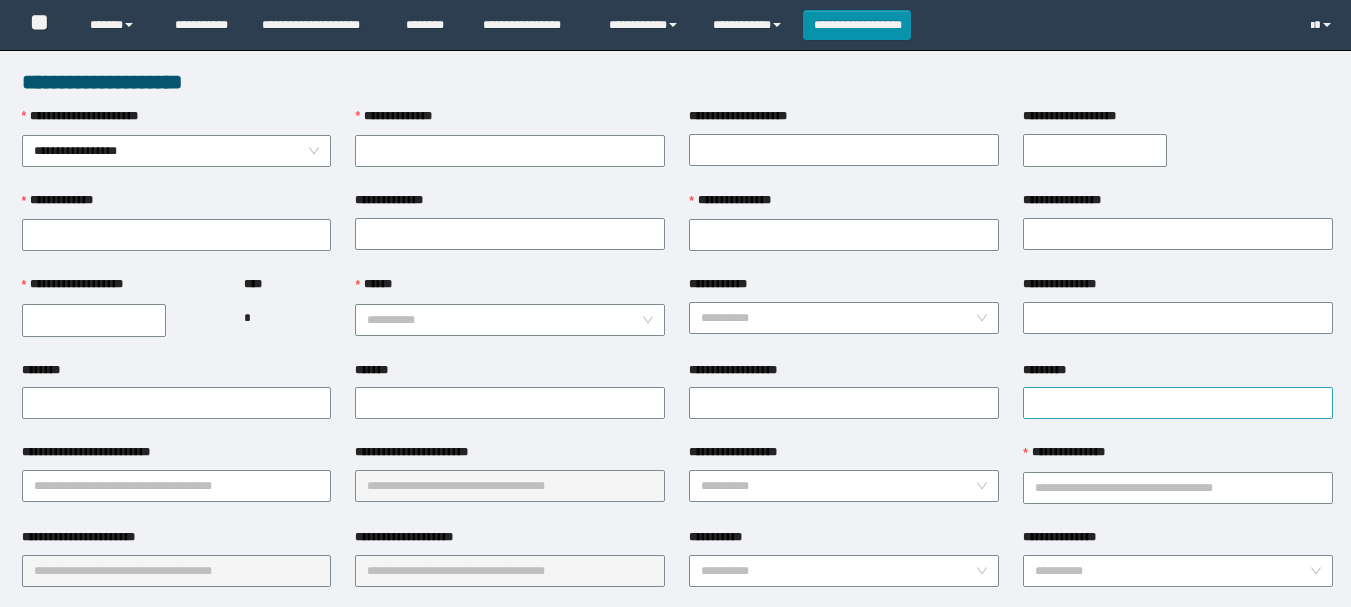 scroll, scrollTop: 0, scrollLeft: 0, axis: both 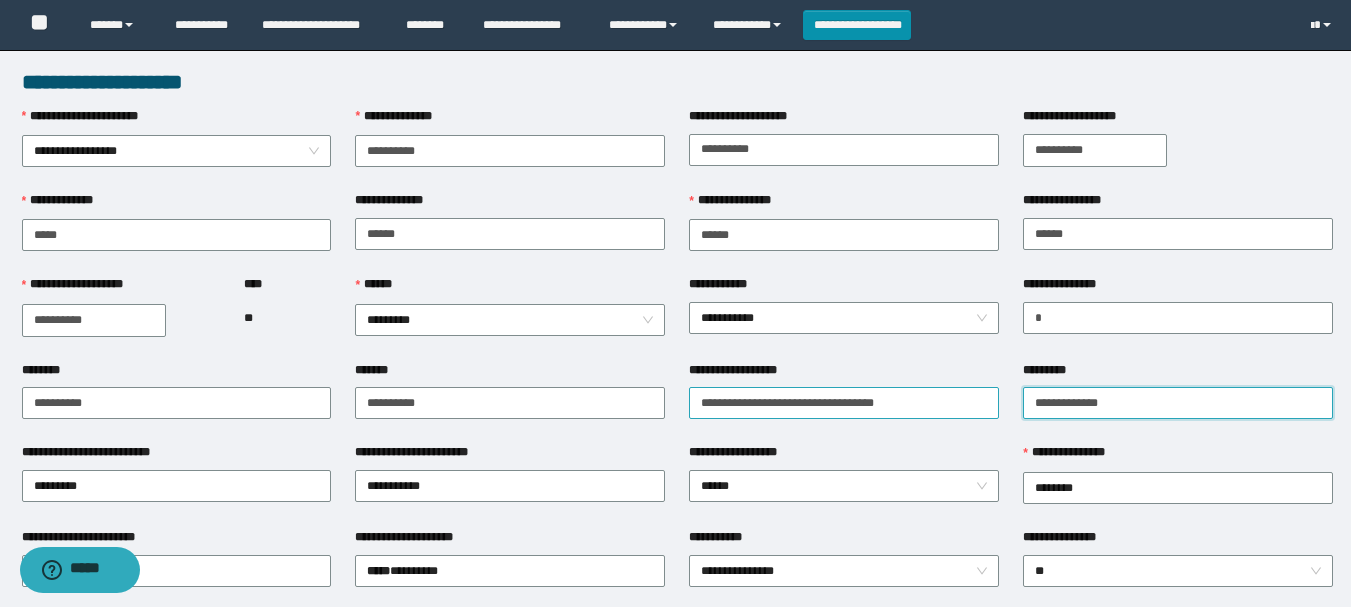 drag, startPoint x: 1085, startPoint y: 399, endPoint x: 971, endPoint y: 395, distance: 114.07015 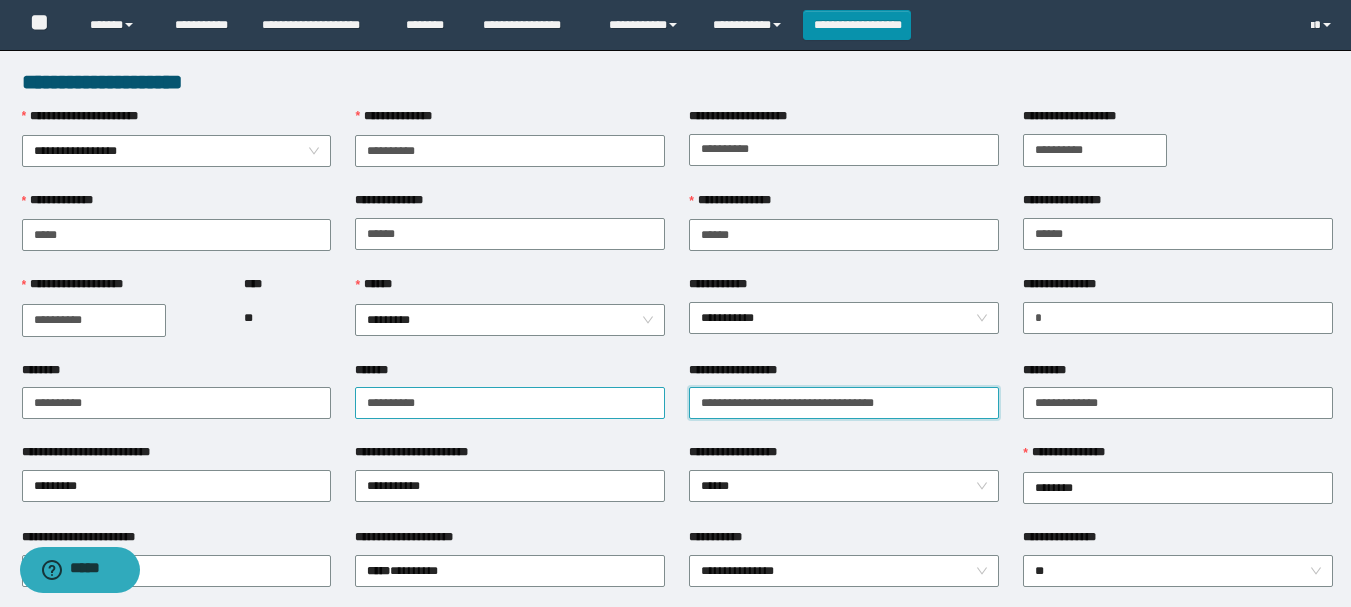 drag, startPoint x: 833, startPoint y: 396, endPoint x: 624, endPoint y: 387, distance: 209.1937 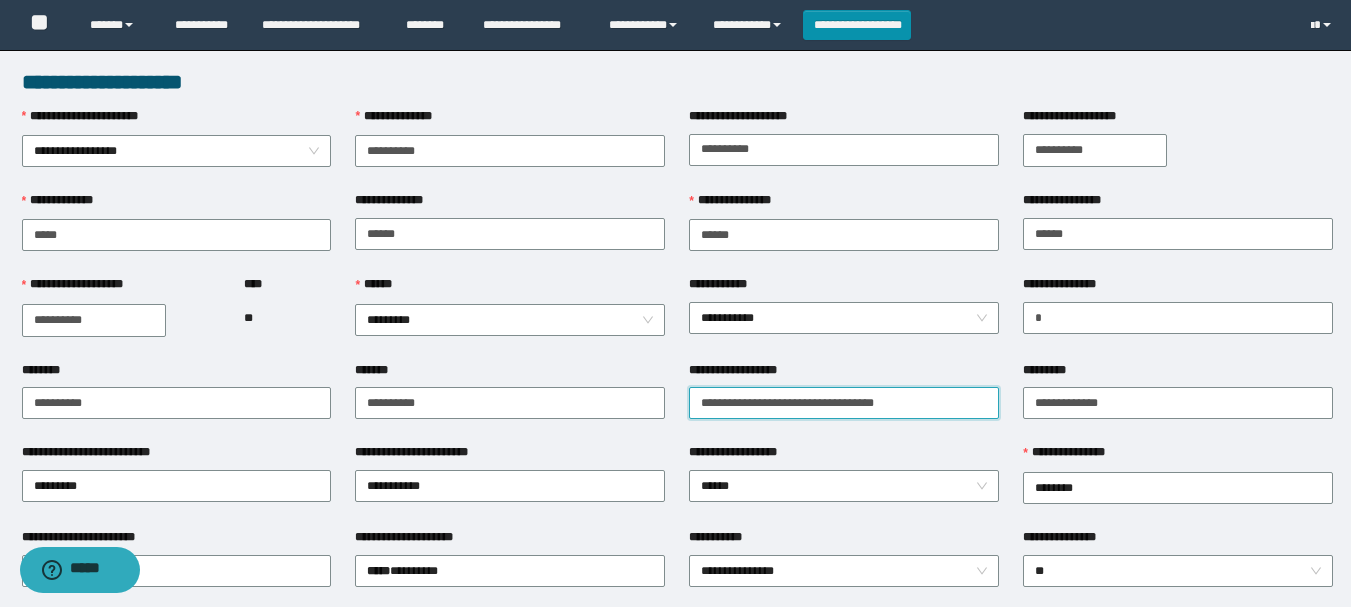 type on "**********" 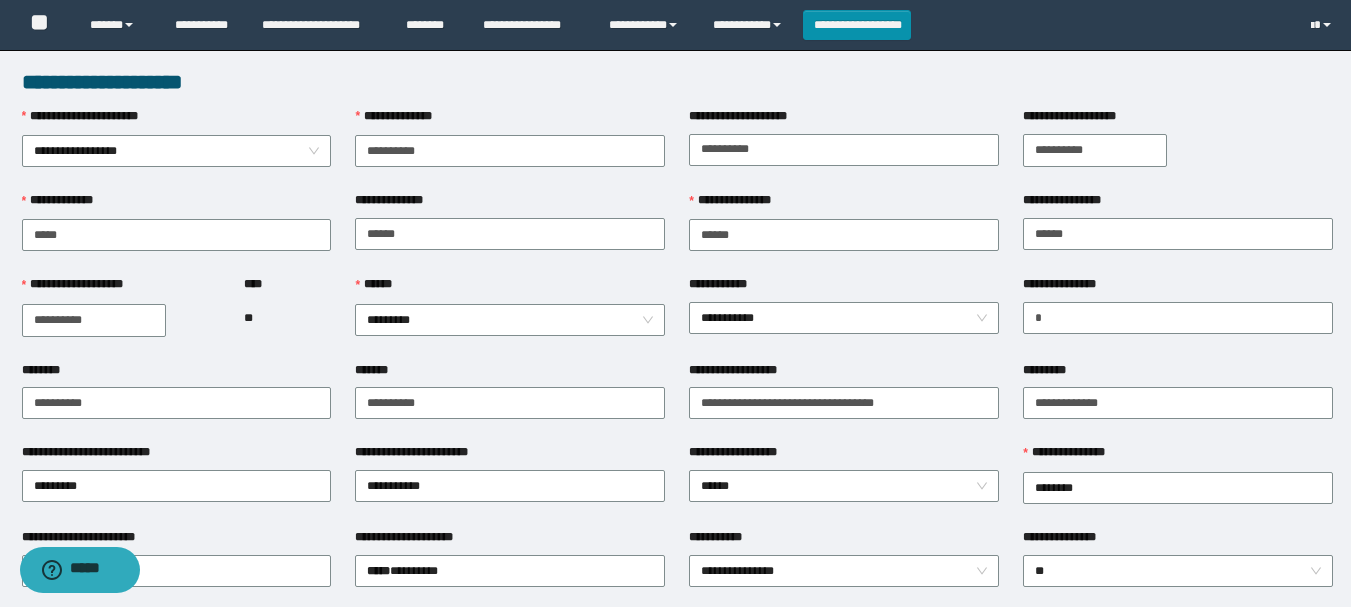 click on "*******" at bounding box center [510, 374] 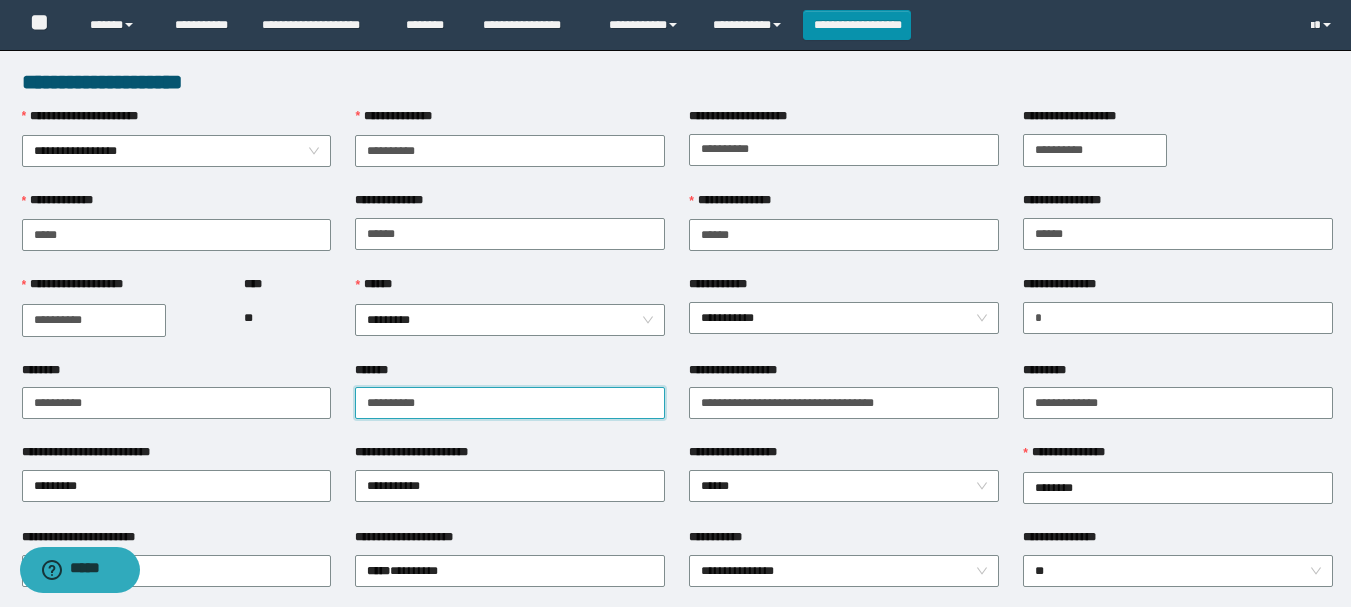 click on "*******" at bounding box center (510, 403) 